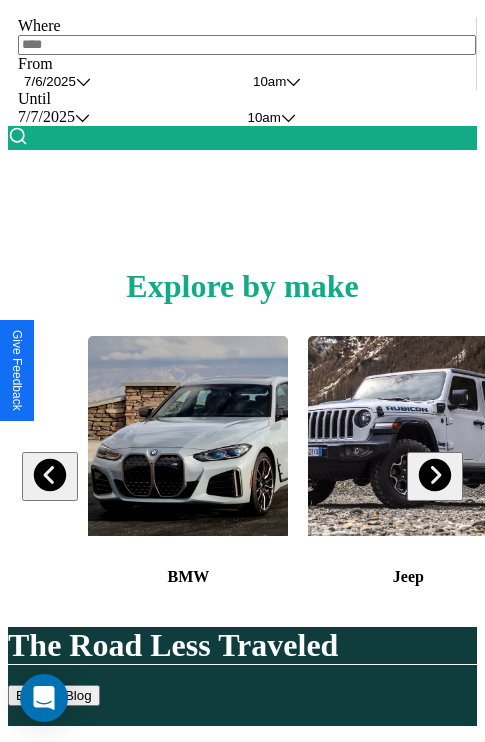 scroll, scrollTop: 308, scrollLeft: 0, axis: vertical 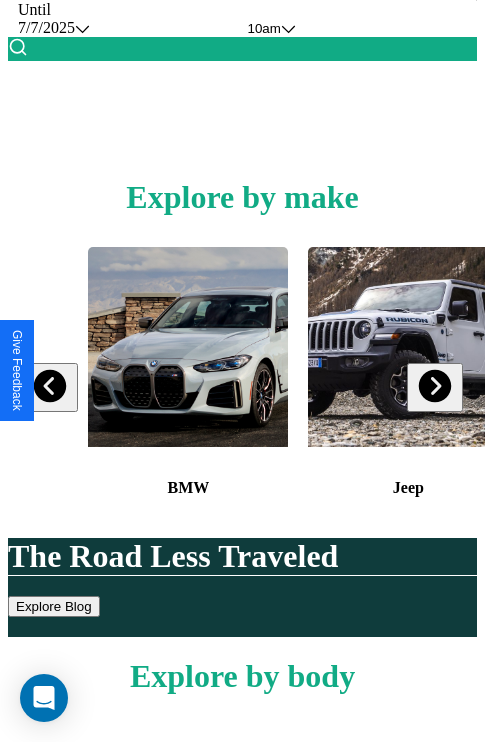 click at bounding box center (434, 386) 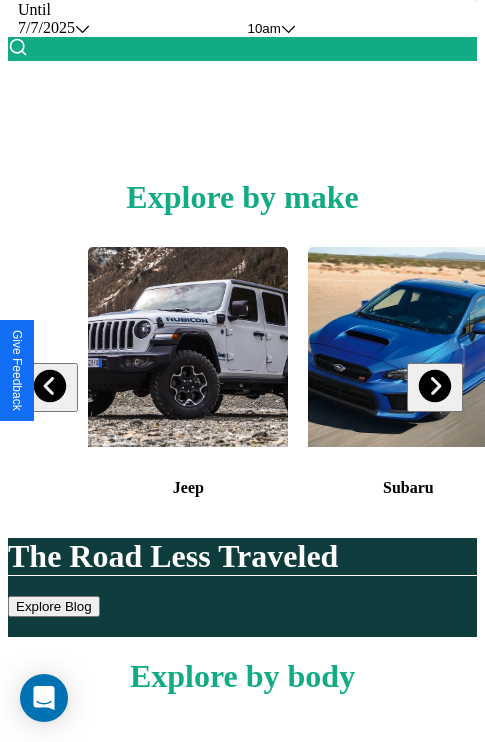 click at bounding box center [50, 386] 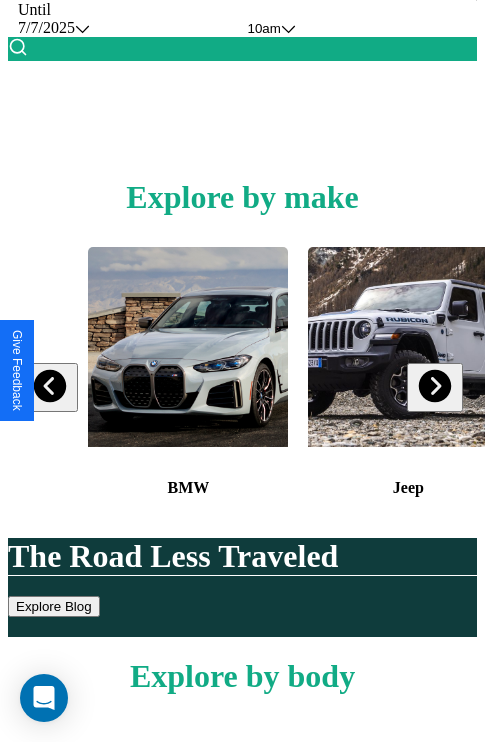 click at bounding box center [434, 386] 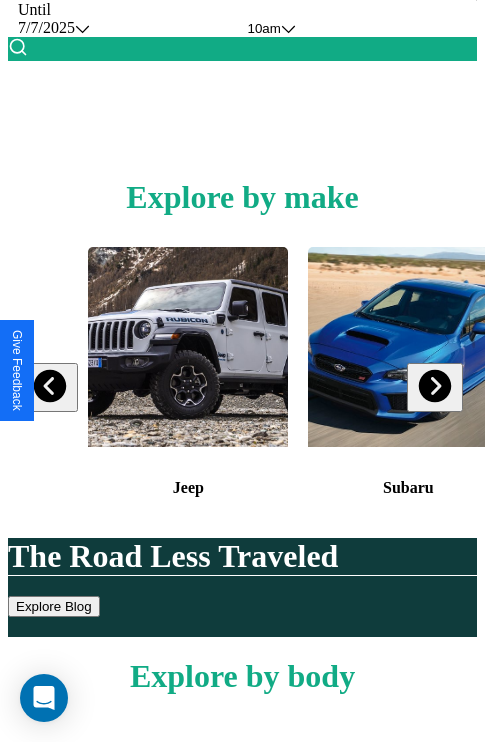 click at bounding box center (434, 386) 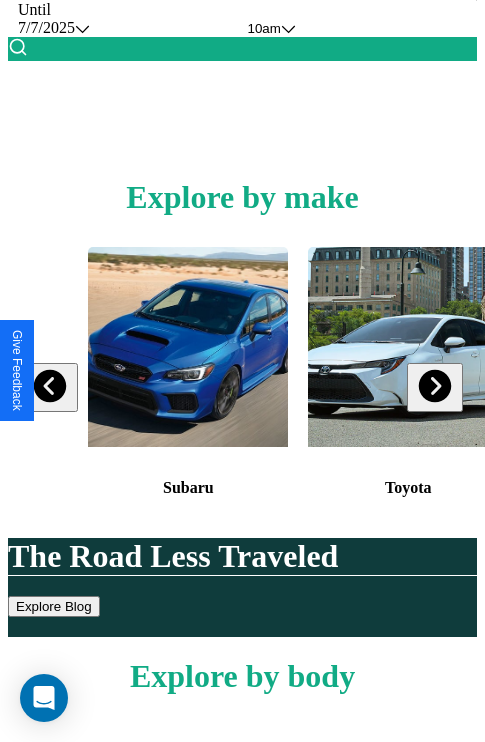 click at bounding box center (434, 386) 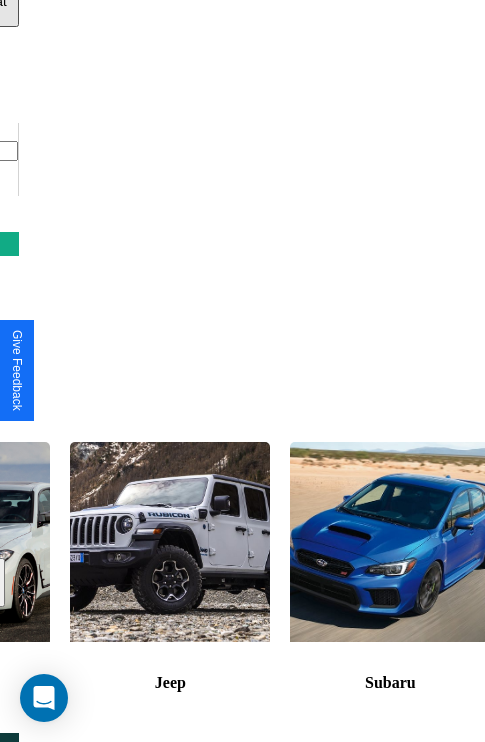 click at bounding box center [390, 542] 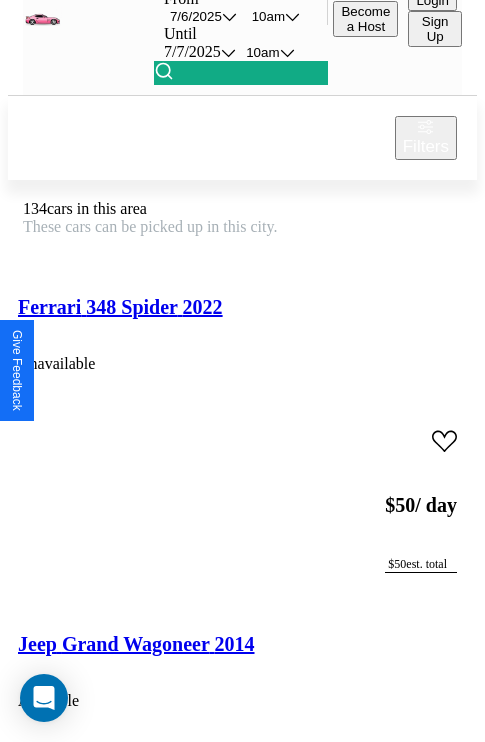 scroll, scrollTop: 95, scrollLeft: 0, axis: vertical 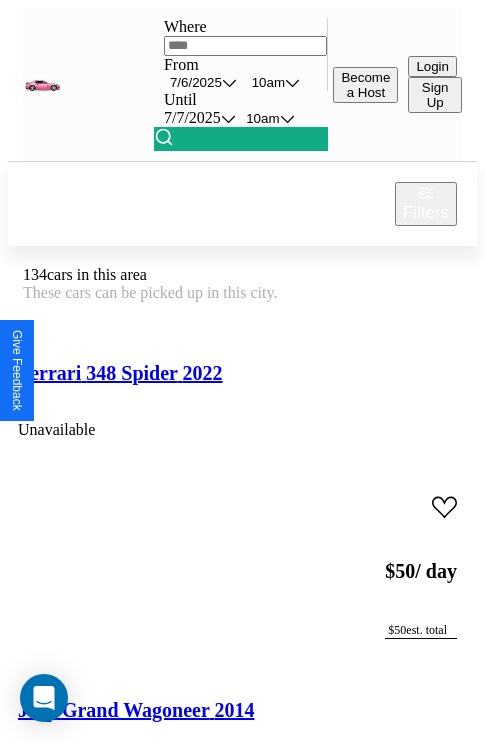 click on "Filters" at bounding box center [426, 213] 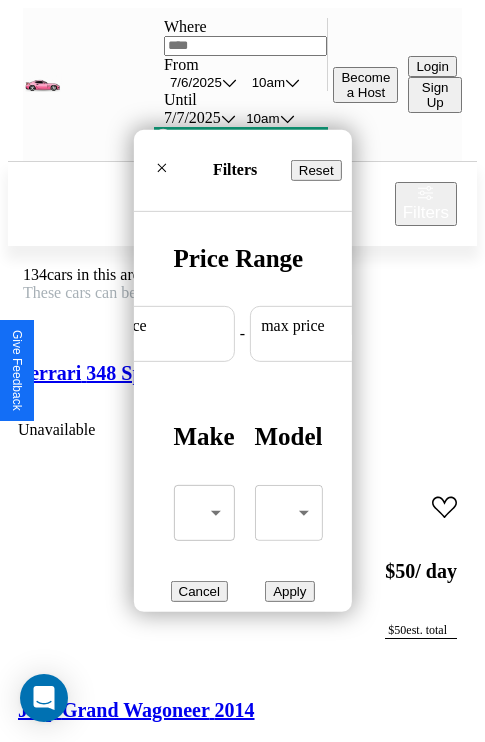 scroll, scrollTop: 0, scrollLeft: 124, axis: horizontal 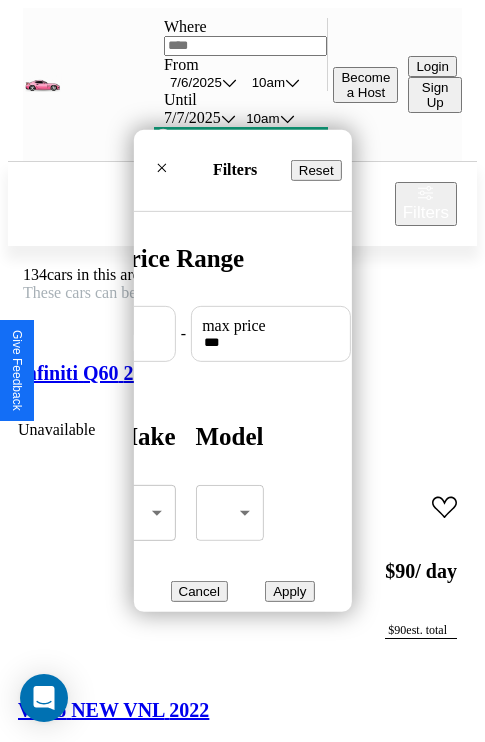 type on "***" 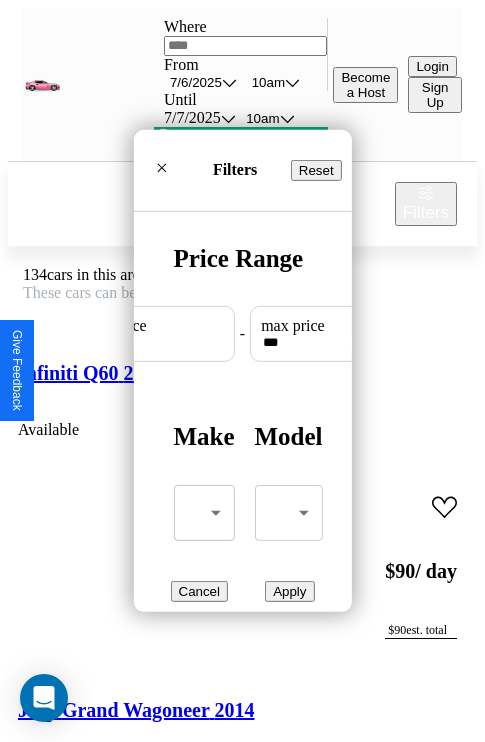 type on "**" 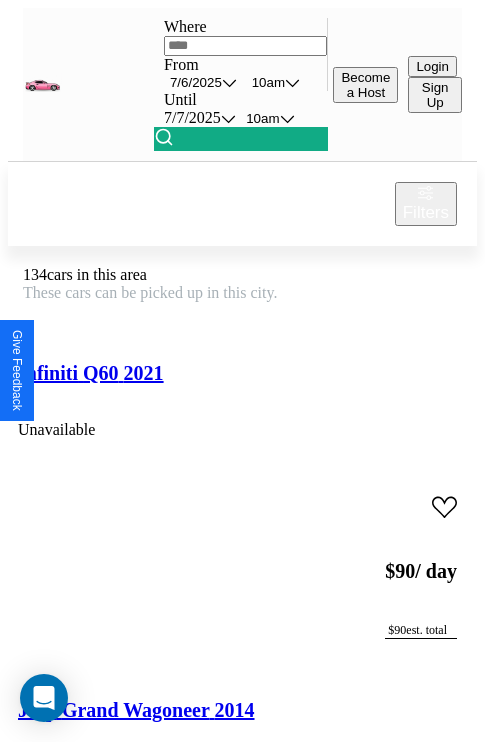 scroll, scrollTop: 66, scrollLeft: 0, axis: vertical 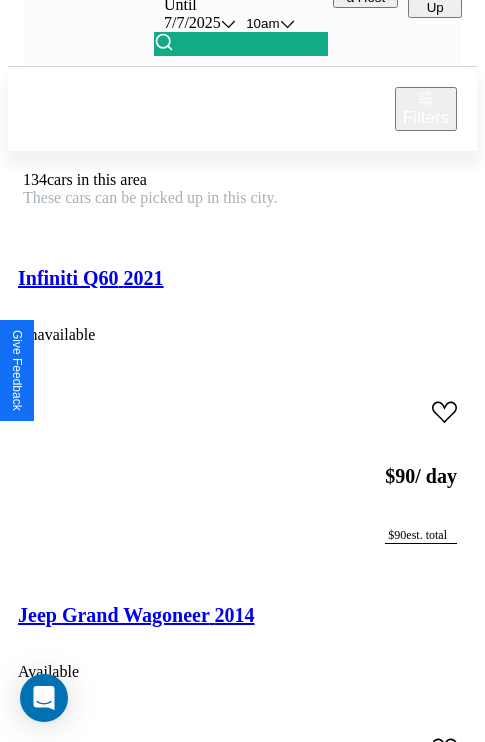 click on "Nissan   Stanza   2023" at bounding box center (100, 36337) 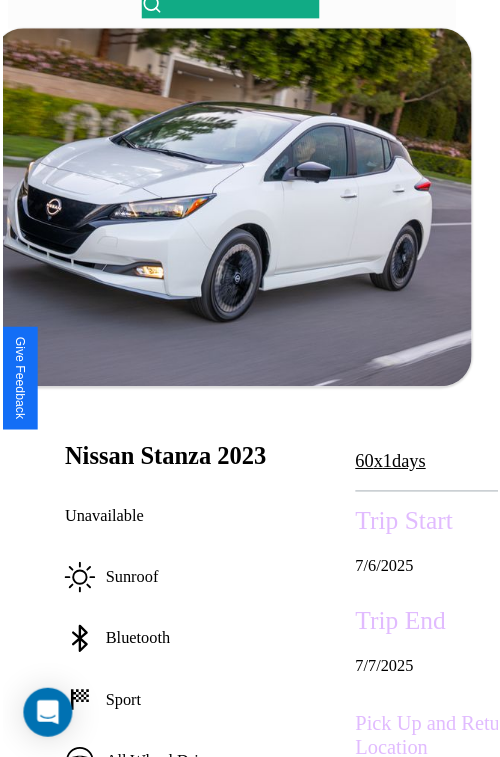 scroll, scrollTop: 695, scrollLeft: 96, axis: both 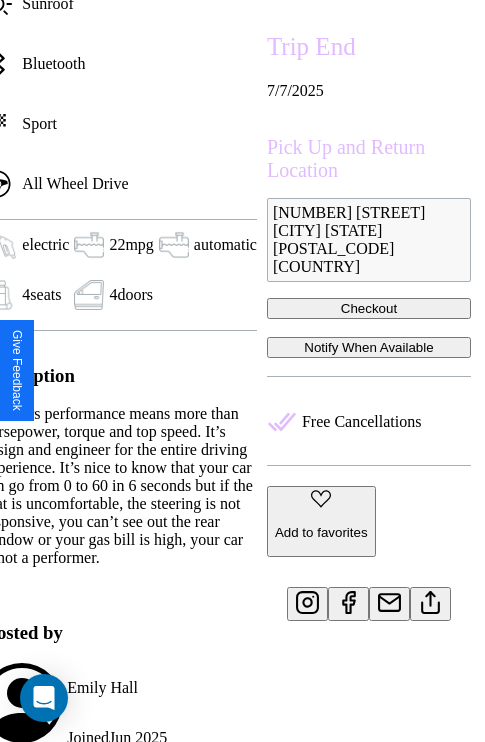 click on "Add to favorites" at bounding box center [321, 532] 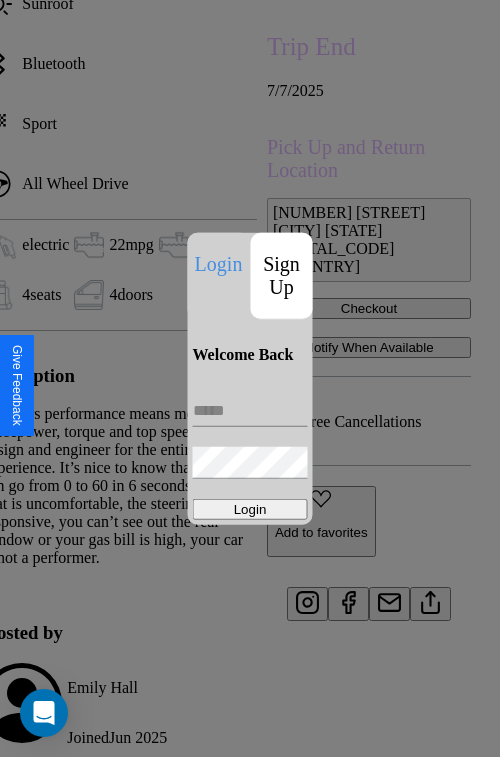 click on "Sign Up" at bounding box center (282, 275) 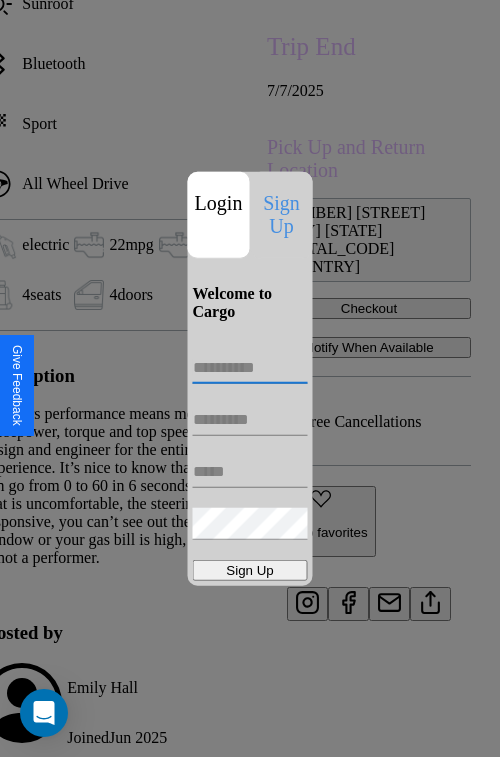 click at bounding box center [250, 368] 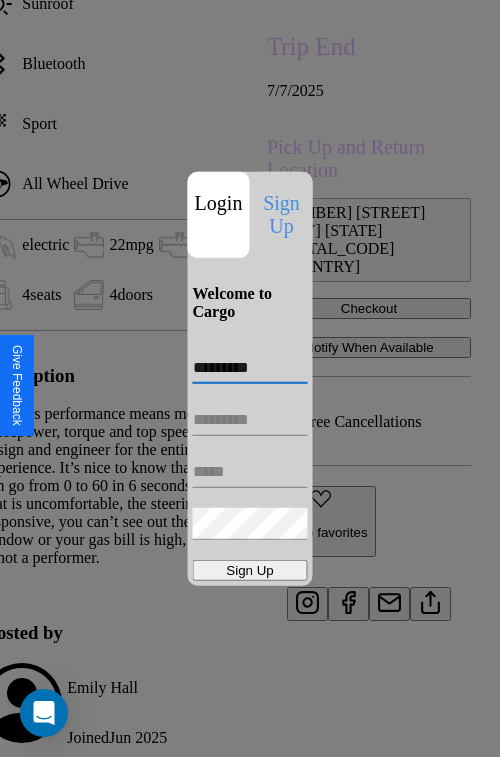 type on "*********" 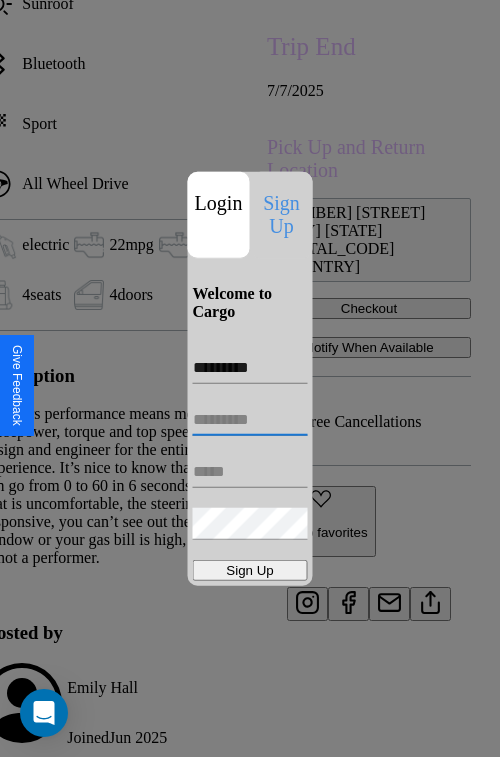 click at bounding box center (250, 420) 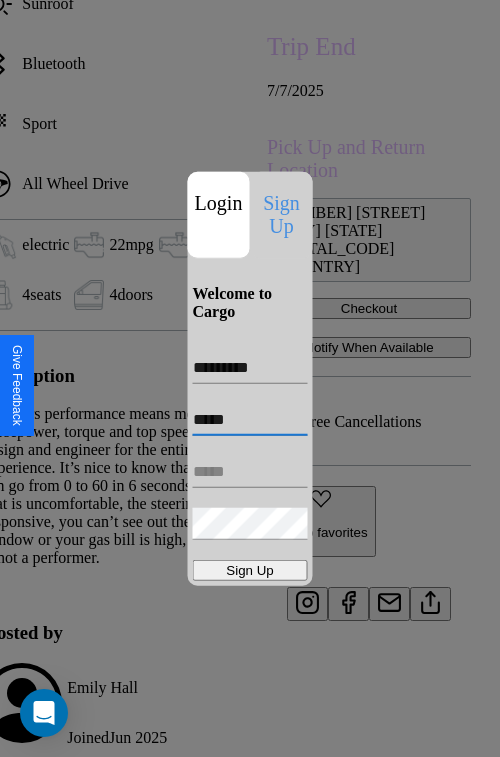type on "*****" 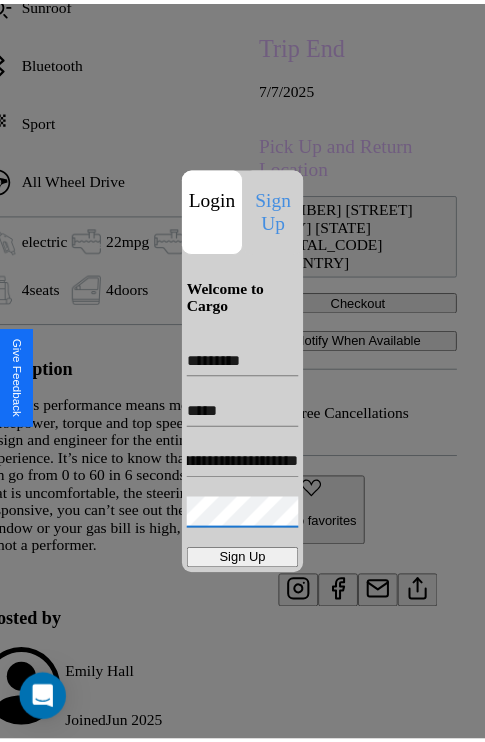 scroll, scrollTop: 0, scrollLeft: 0, axis: both 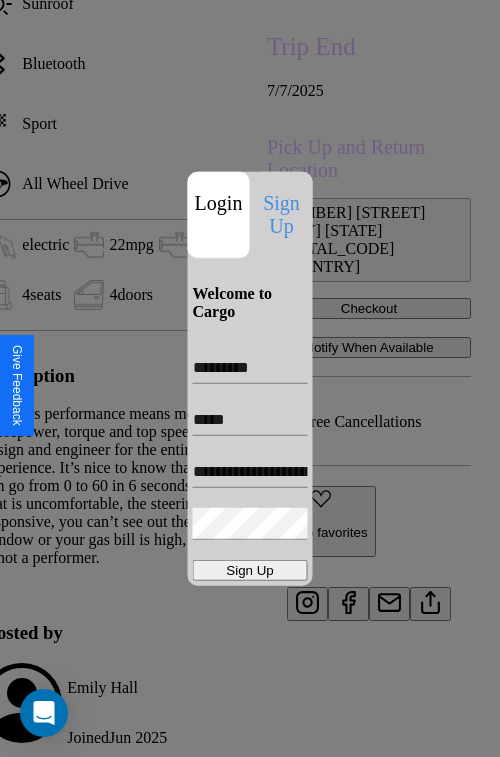 click on "Sign Up" at bounding box center (250, 570) 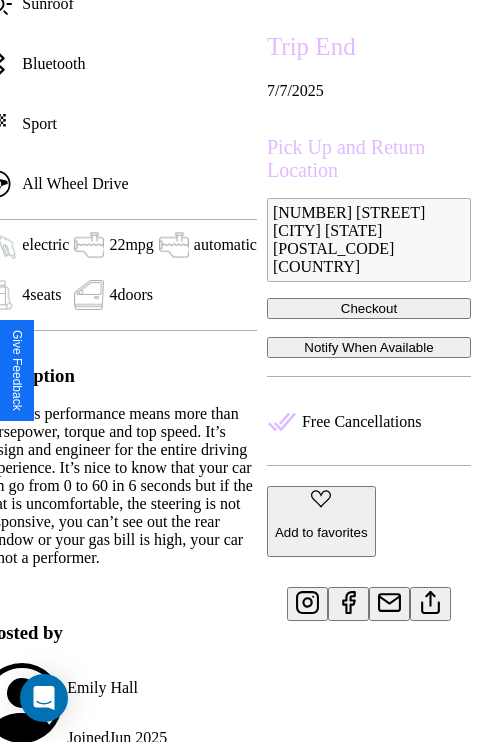 scroll, scrollTop: 695, scrollLeft: 96, axis: both 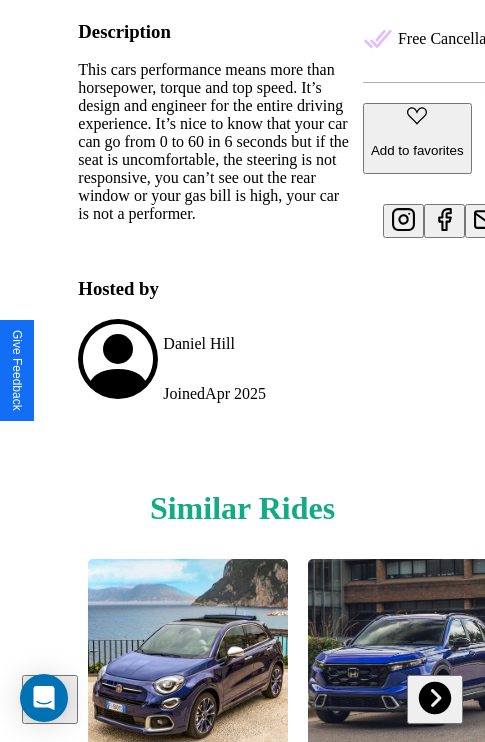 click at bounding box center [434, 697] 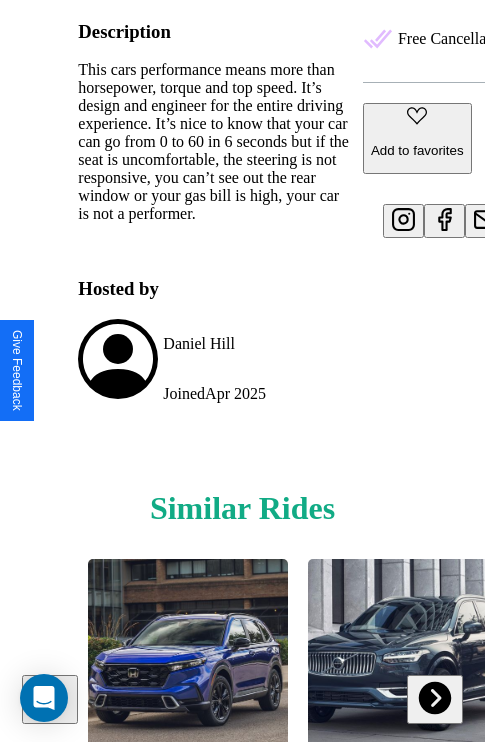 click at bounding box center [50, 697] 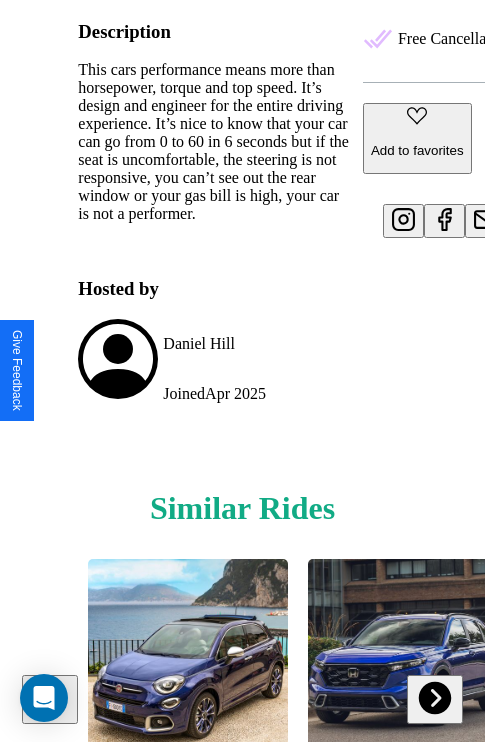 click at bounding box center (434, 697) 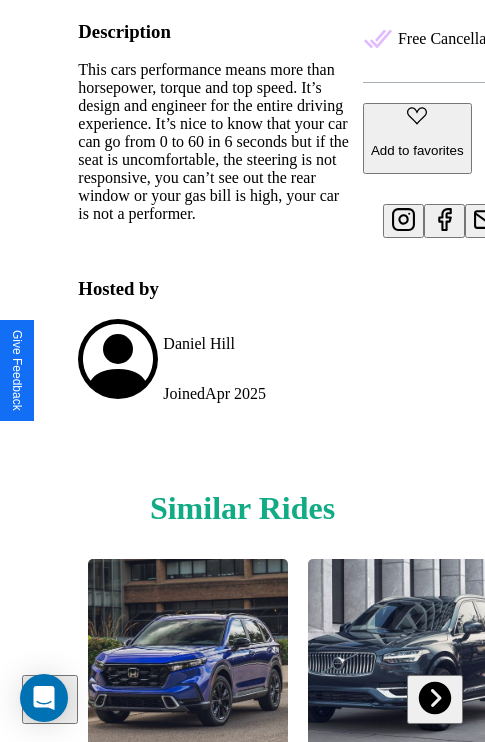 click at bounding box center [434, 697] 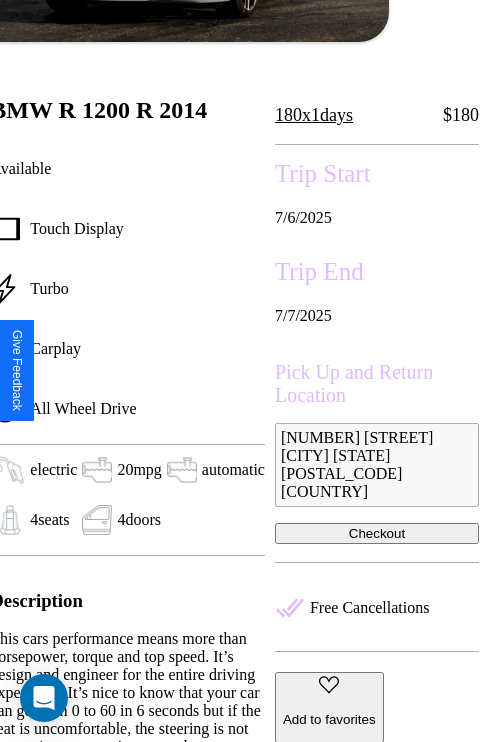 scroll, scrollTop: 318, scrollLeft: 96, axis: both 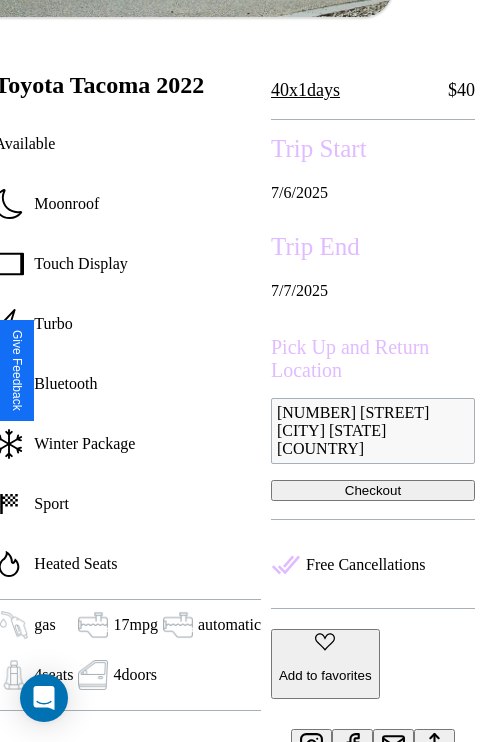 click on "Checkout" at bounding box center [373, 490] 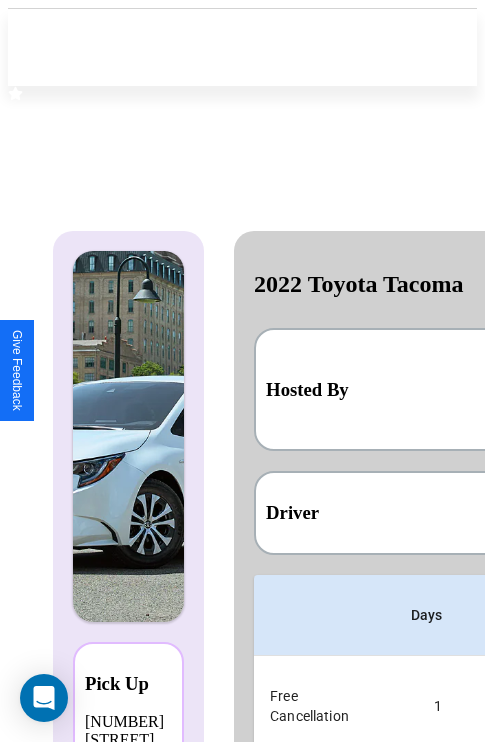 scroll, scrollTop: 0, scrollLeft: 378, axis: horizontal 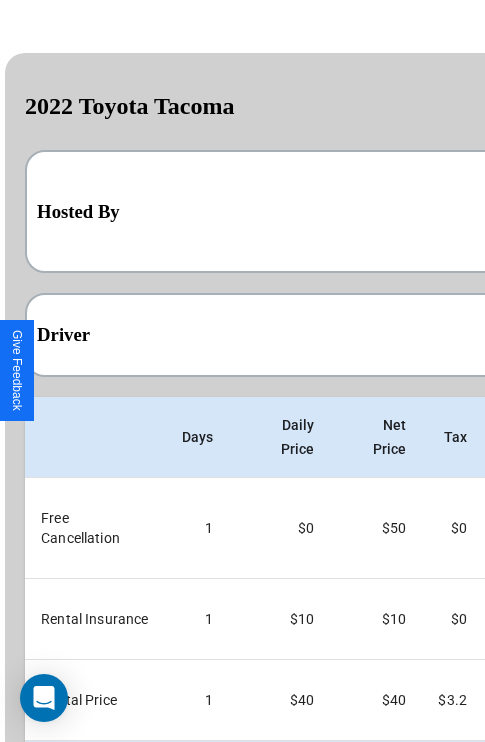 click on "Back" at bounding box center [122, 869] 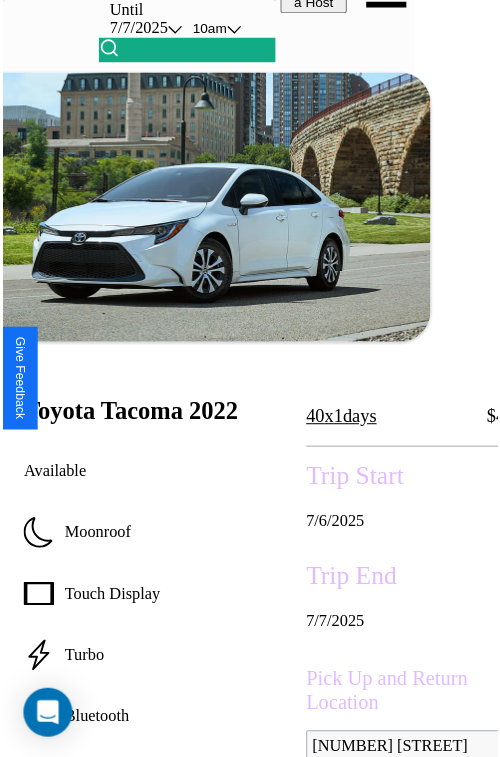 scroll, scrollTop: 130, scrollLeft: 84, axis: both 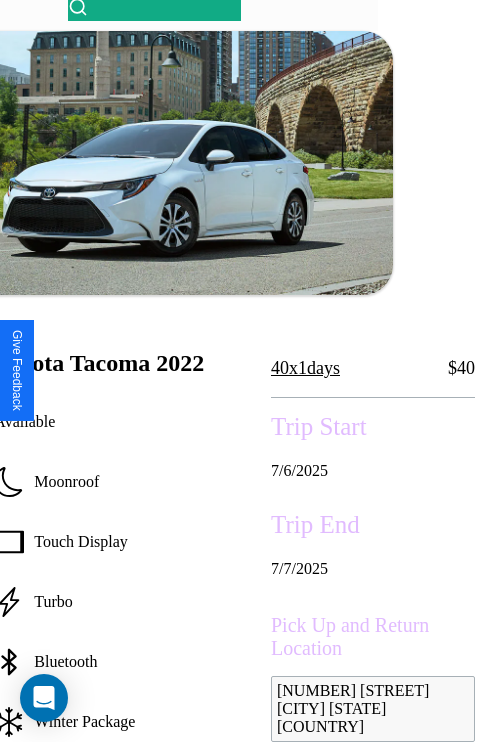 click on "[MONTH] / [DAY] / [YEAR]" at bounding box center (373, 471) 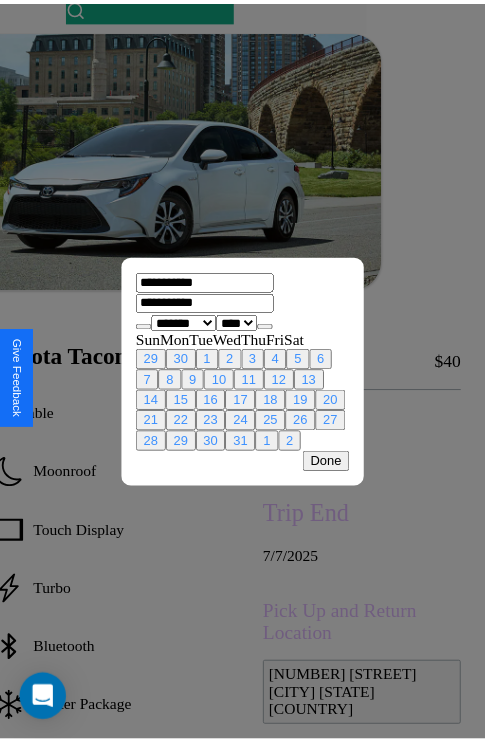 scroll, scrollTop: 0, scrollLeft: 84, axis: horizontal 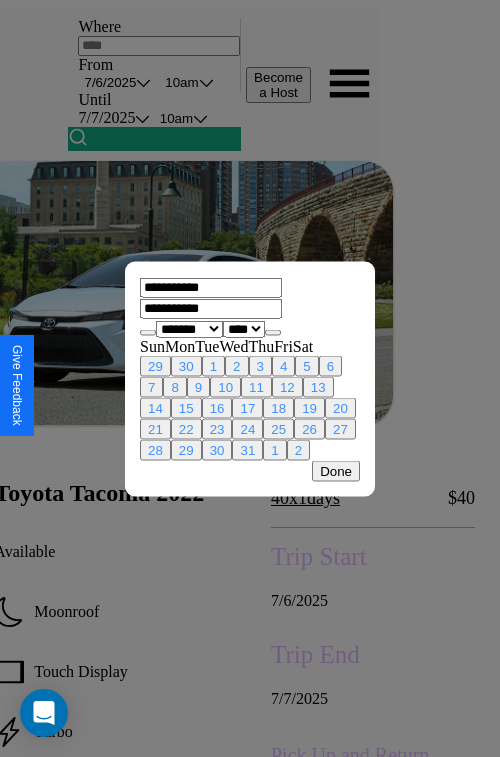 click at bounding box center [250, 378] 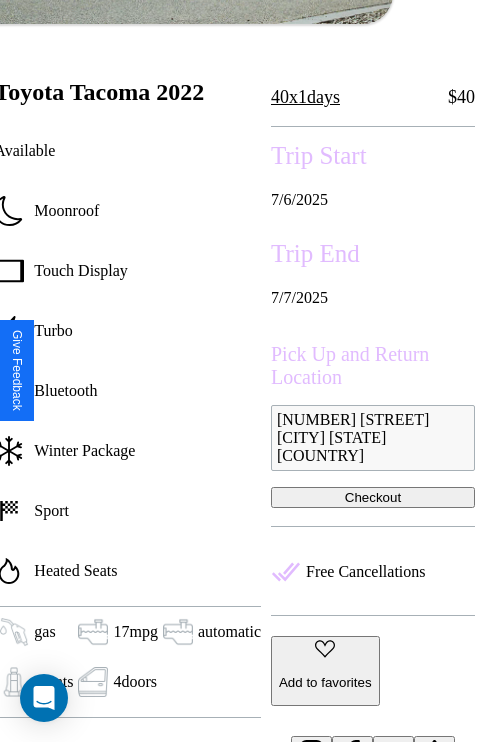 scroll, scrollTop: 550, scrollLeft: 84, axis: both 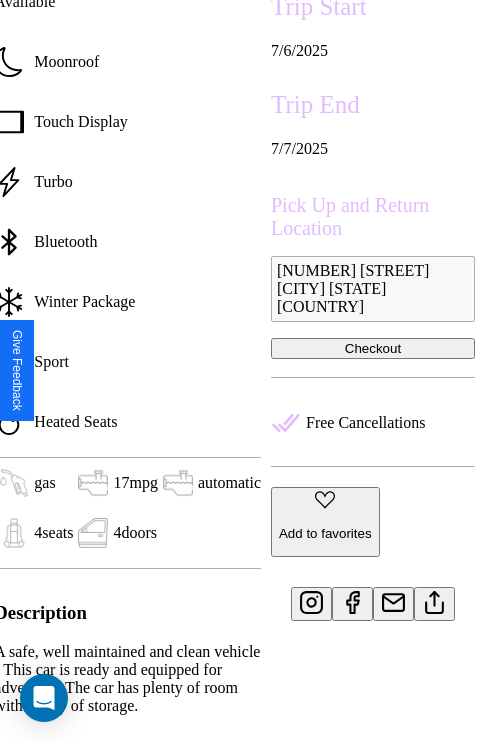 click on "Add to favorites" at bounding box center [325, 533] 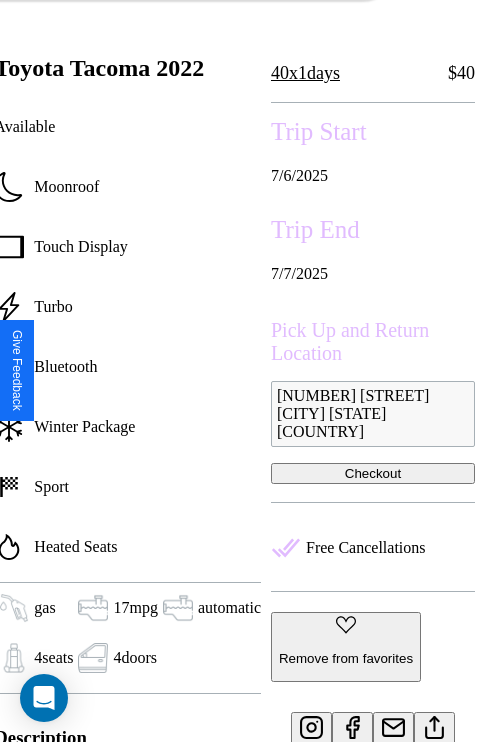 scroll, scrollTop: 408, scrollLeft: 84, axis: both 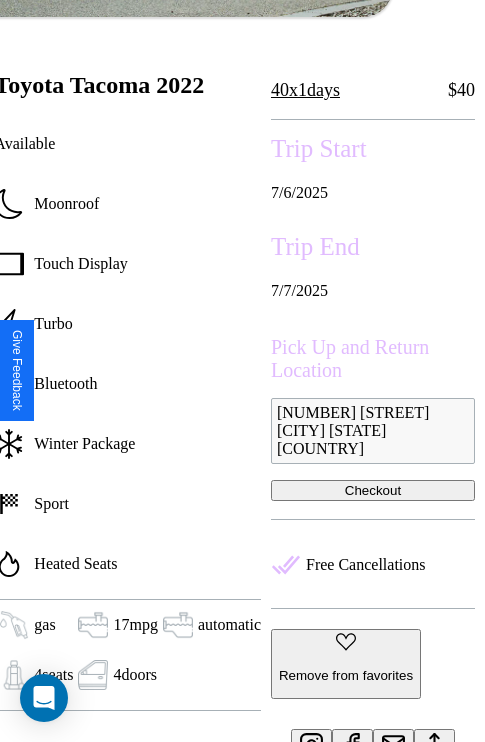 click on "Checkout" at bounding box center [373, 490] 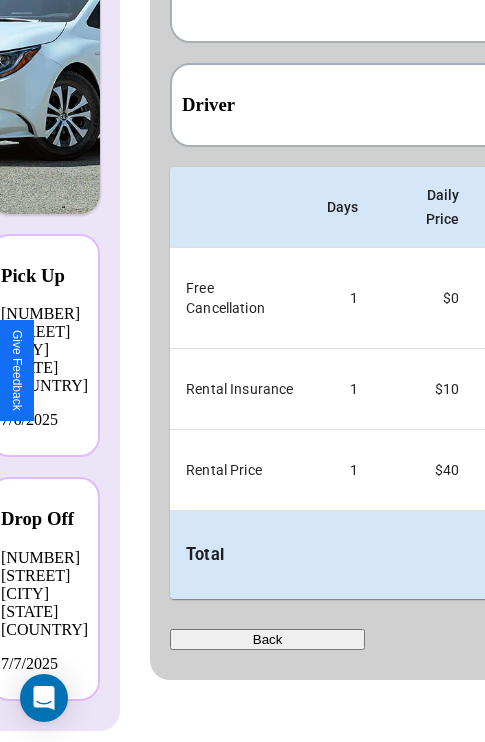 scroll, scrollTop: 0, scrollLeft: 0, axis: both 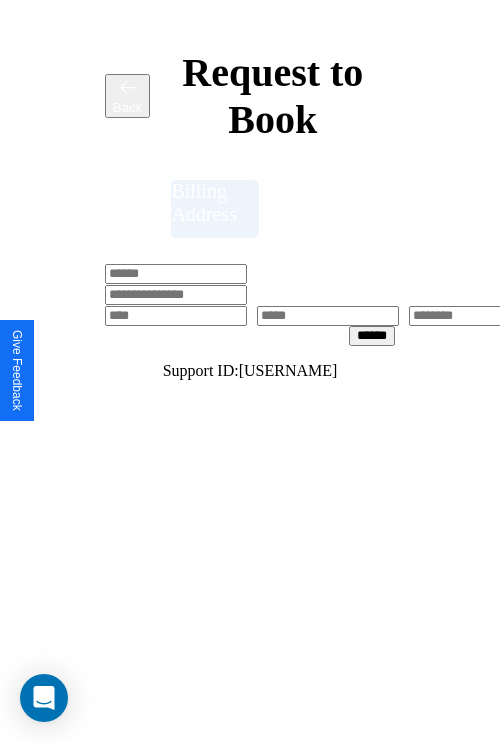 click at bounding box center (176, 274) 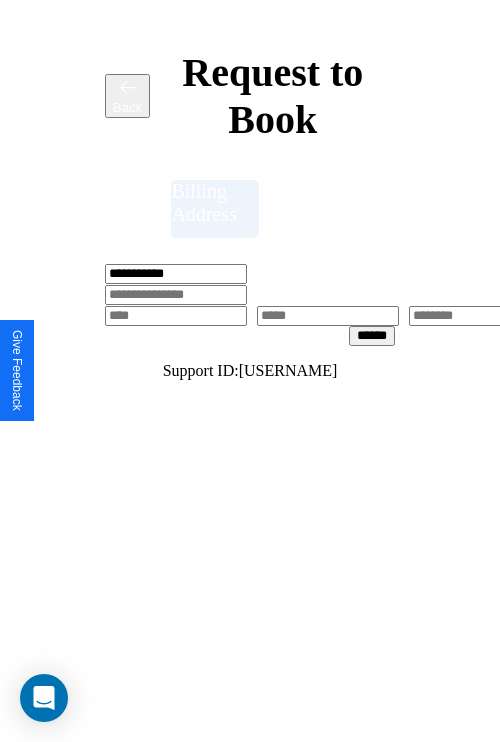 type on "**********" 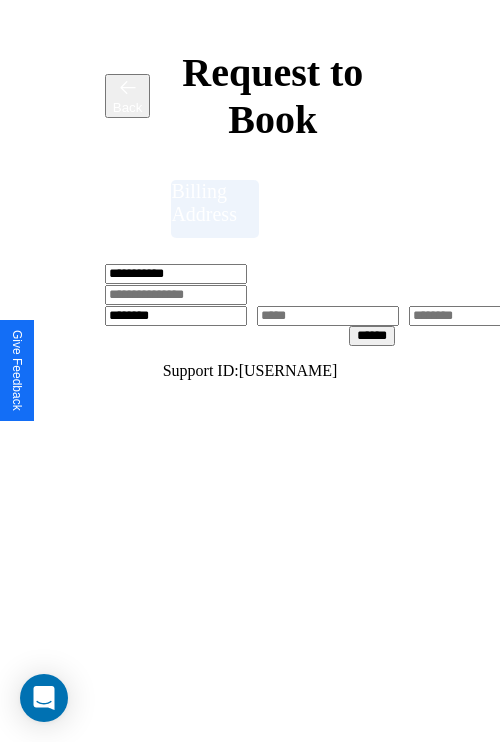 type on "********" 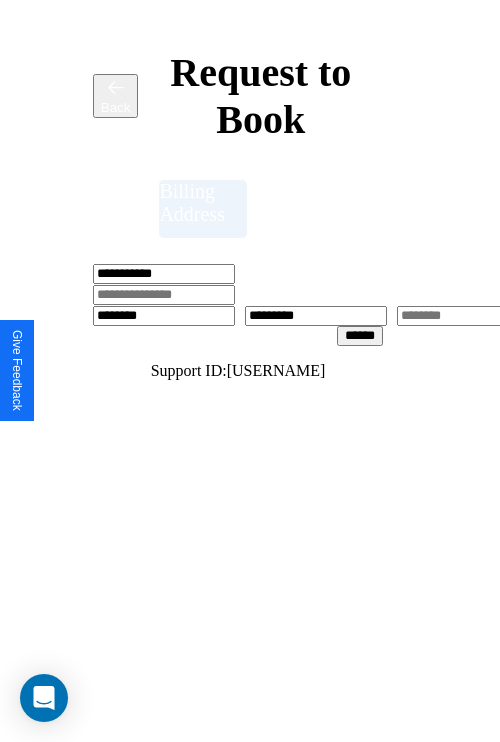 scroll, scrollTop: 0, scrollLeft: 517, axis: horizontal 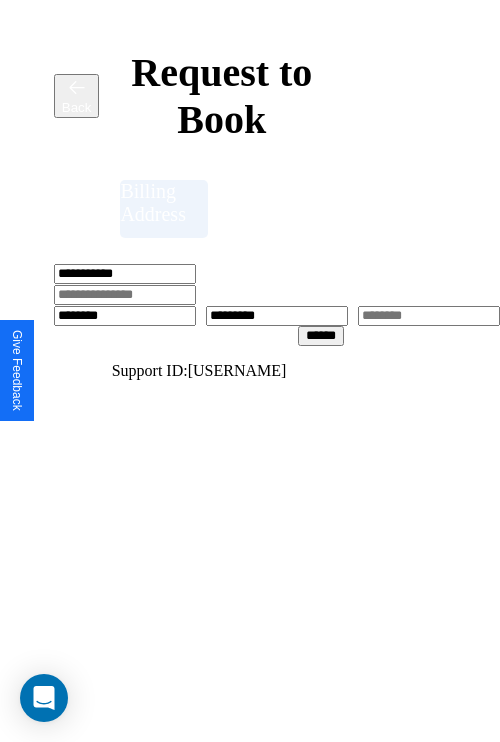 type on "*********" 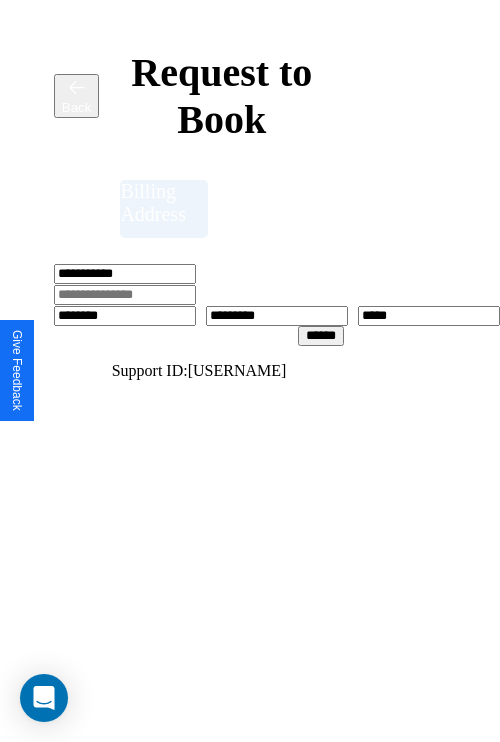 type on "*****" 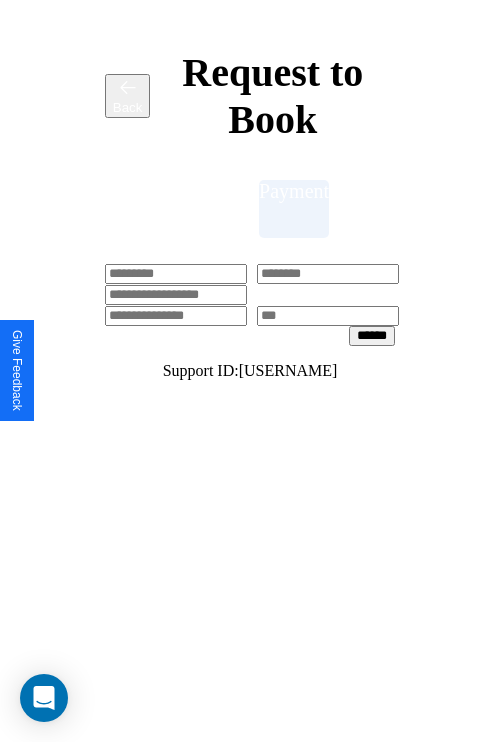 scroll, scrollTop: 0, scrollLeft: 208, axis: horizontal 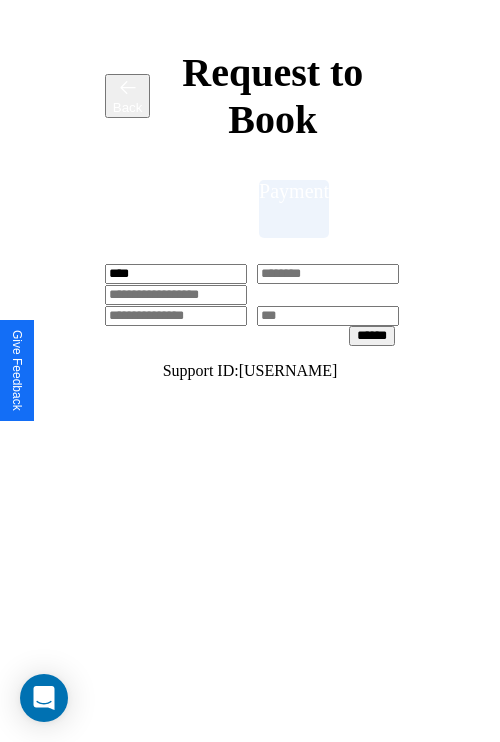 type on "****" 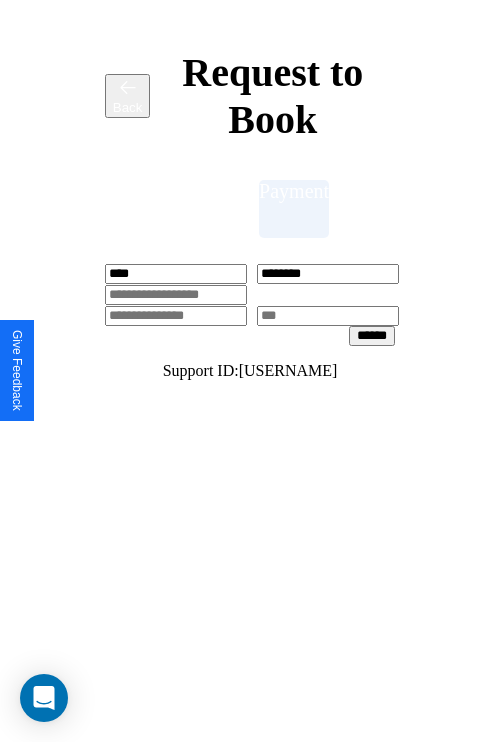 type on "********" 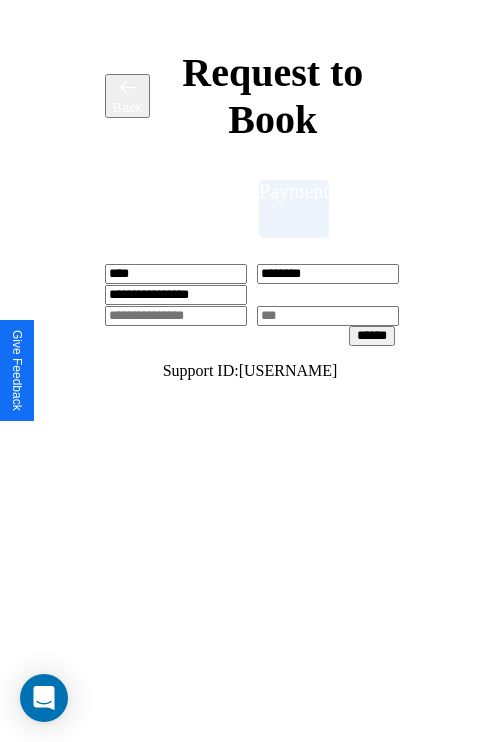 type on "**********" 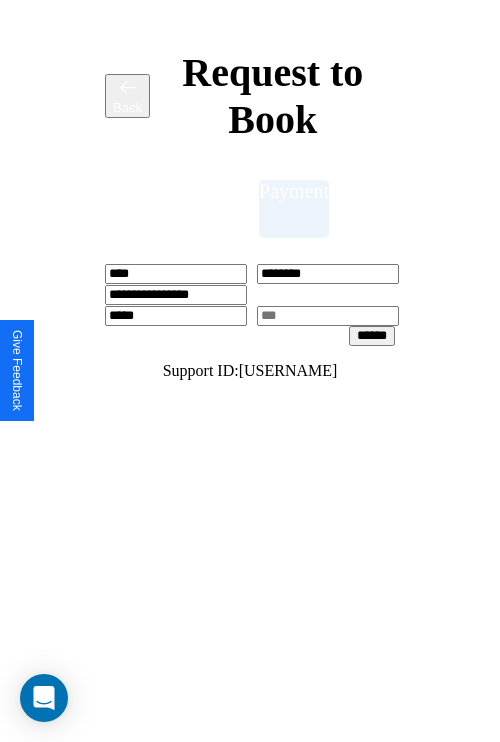 type on "*****" 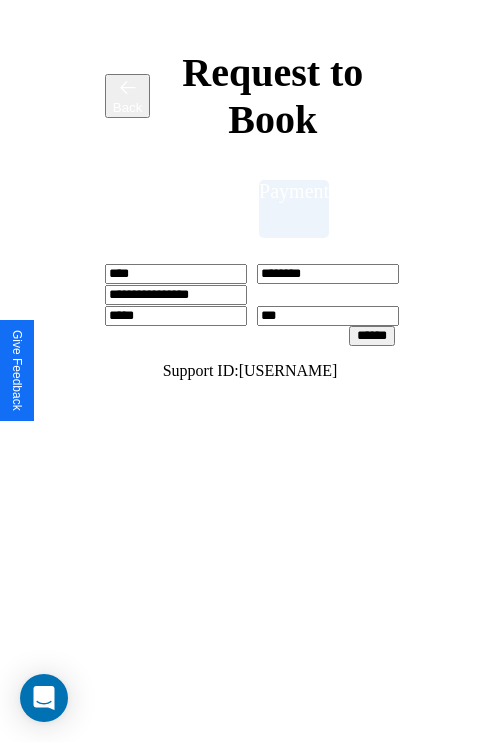type on "***" 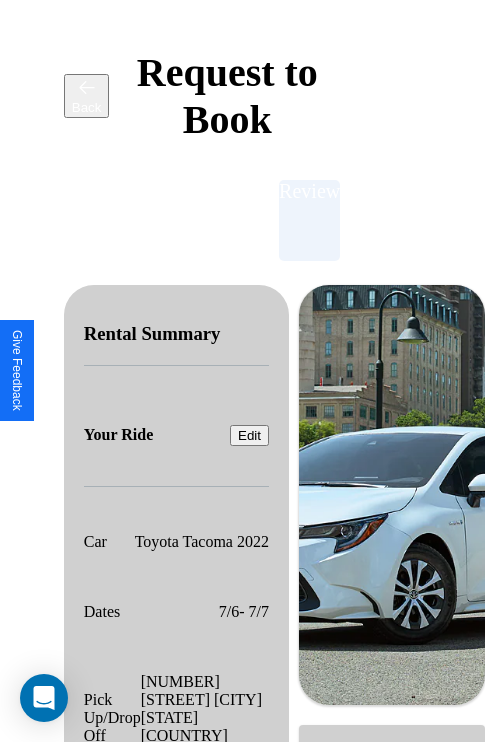 scroll, scrollTop: 382, scrollLeft: 72, axis: both 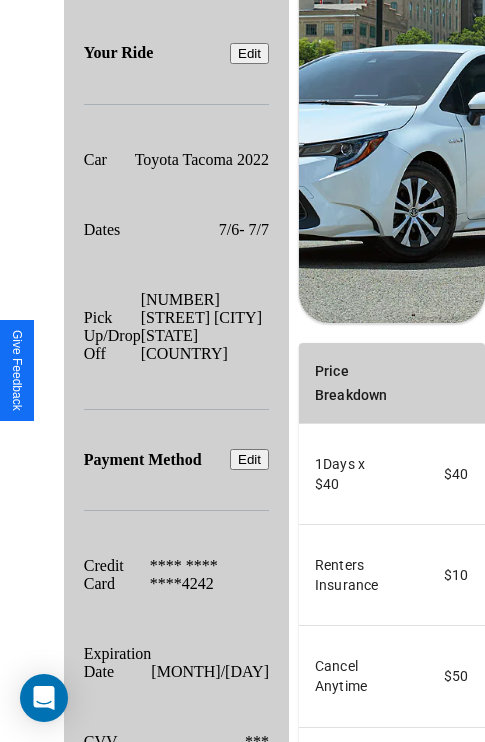 click on "Promo Code" at bounding box center [340, 853] 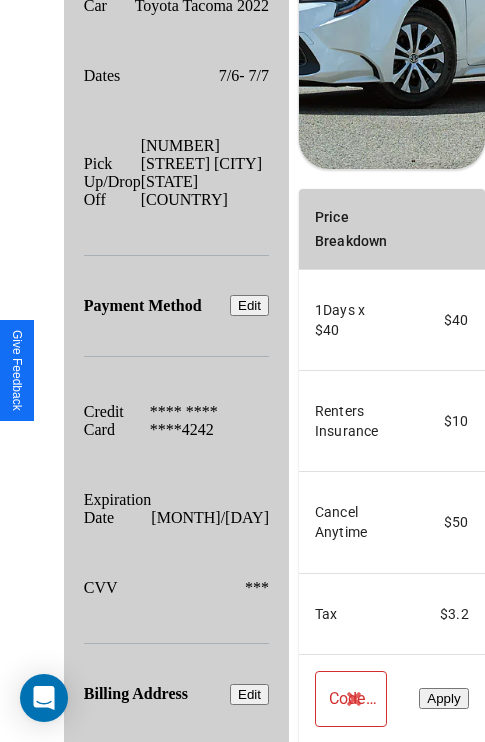 click on "Confirm & Submit" at bounding box center [424, 853] 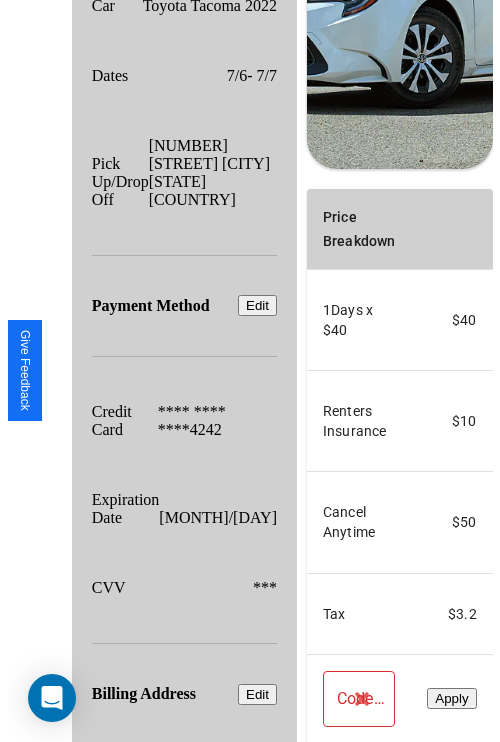 scroll, scrollTop: 0, scrollLeft: 72, axis: horizontal 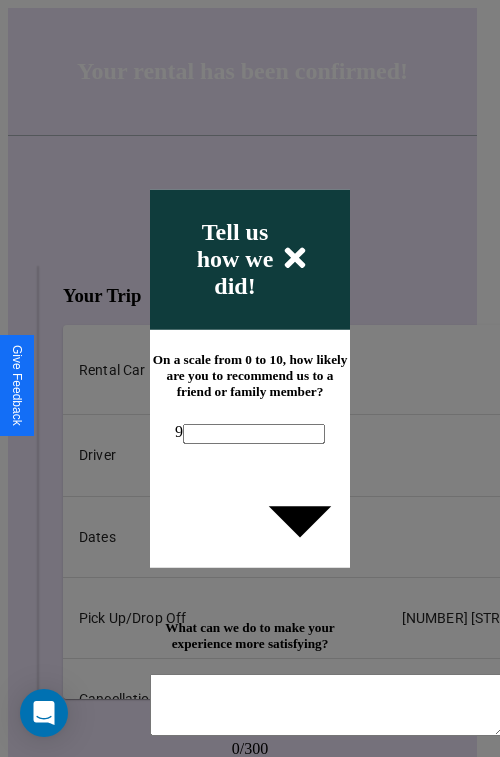 click on "9" at bounding box center (250, 432) 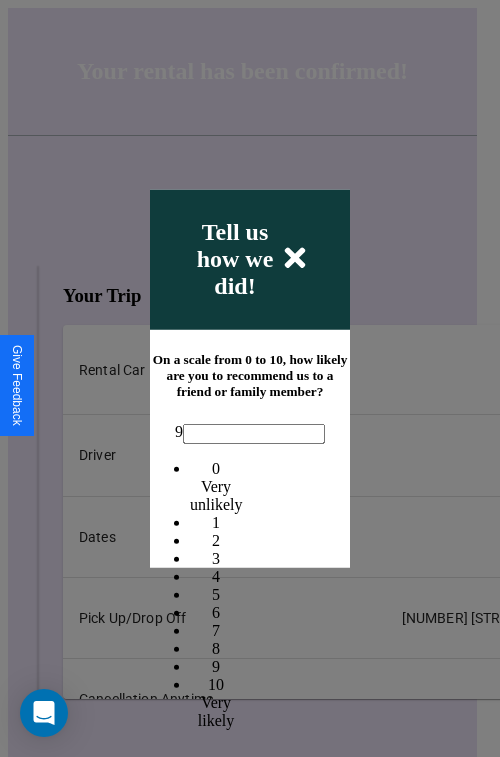 click on "1" at bounding box center (216, 521) 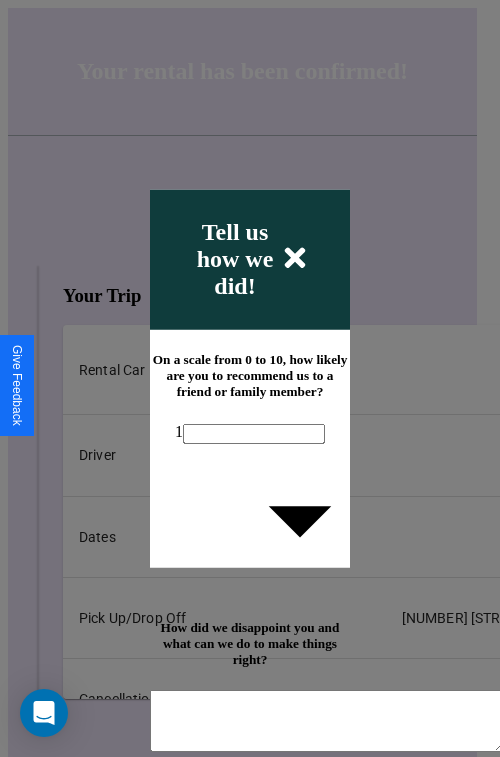 scroll, scrollTop: 334, scrollLeft: 0, axis: vertical 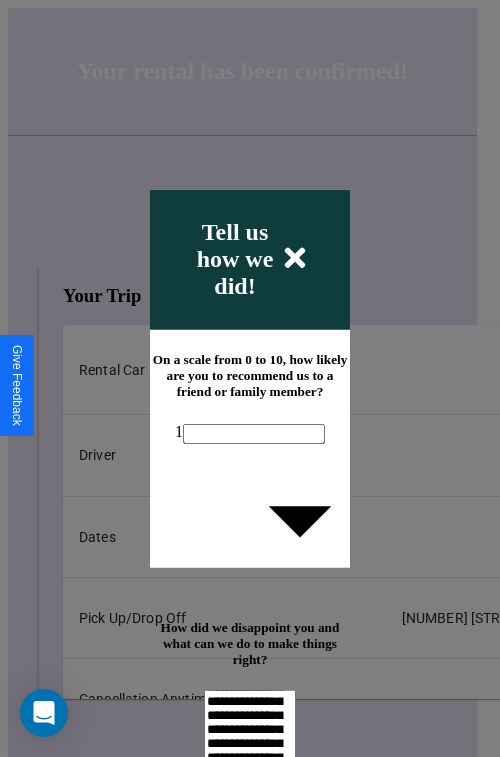 type on "**********" 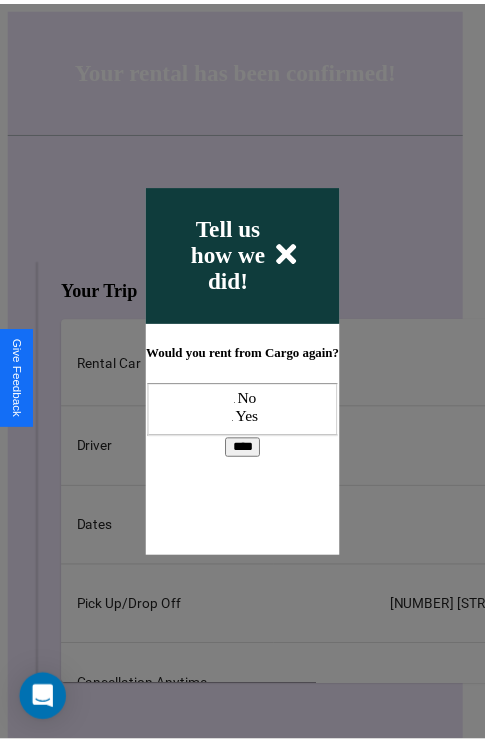 scroll, scrollTop: 0, scrollLeft: 0, axis: both 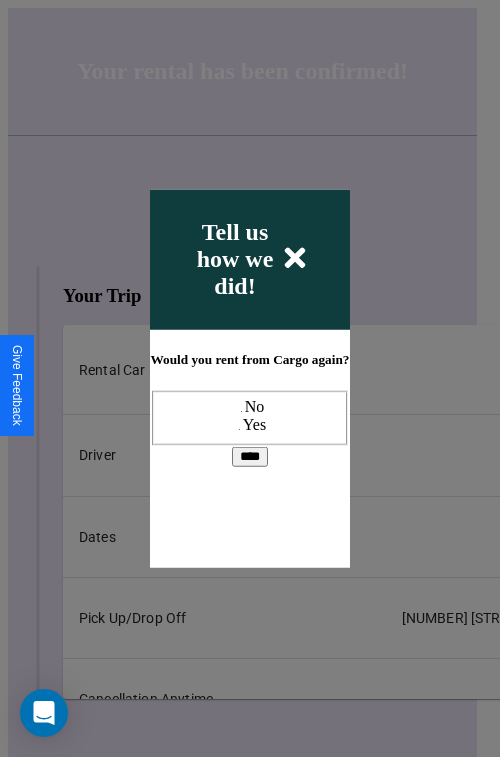 click at bounding box center (250, 378) 